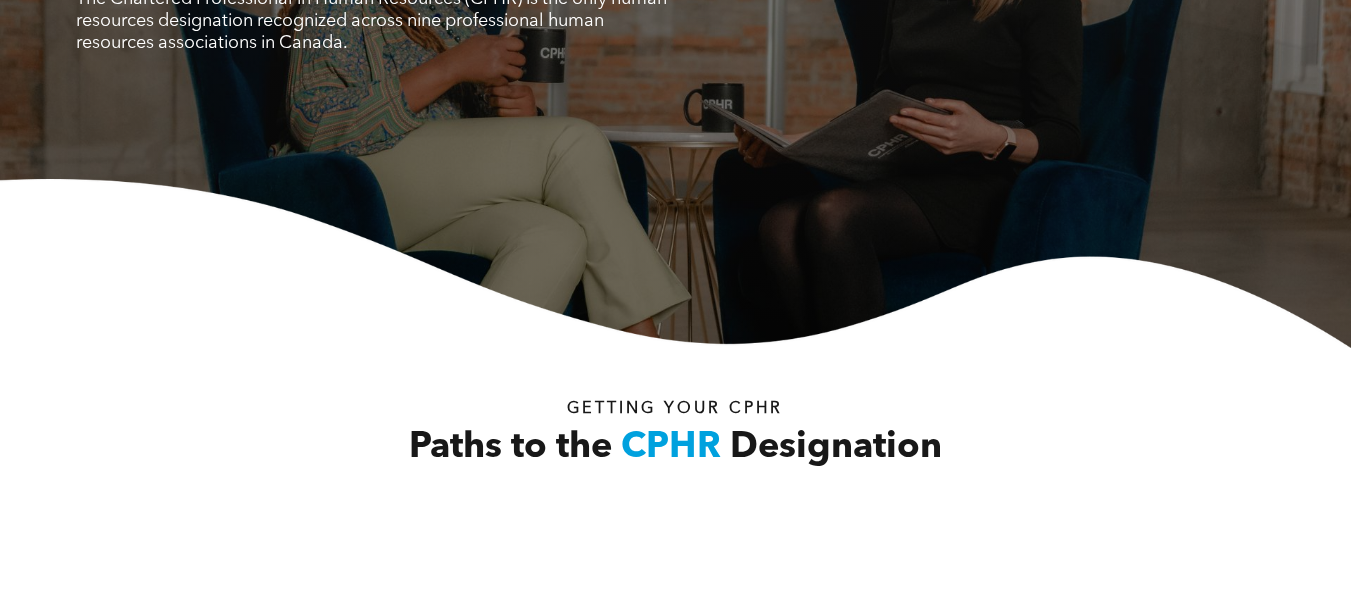 scroll, scrollTop: 0, scrollLeft: 0, axis: both 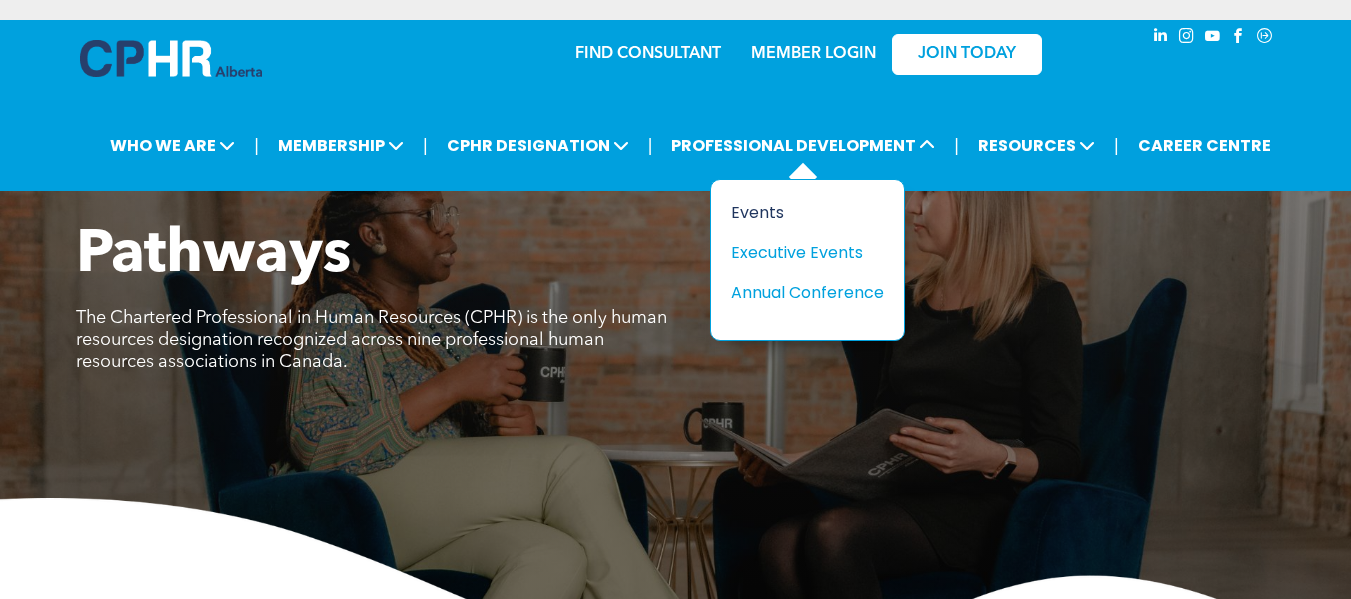 click on "Events" at bounding box center (800, 212) 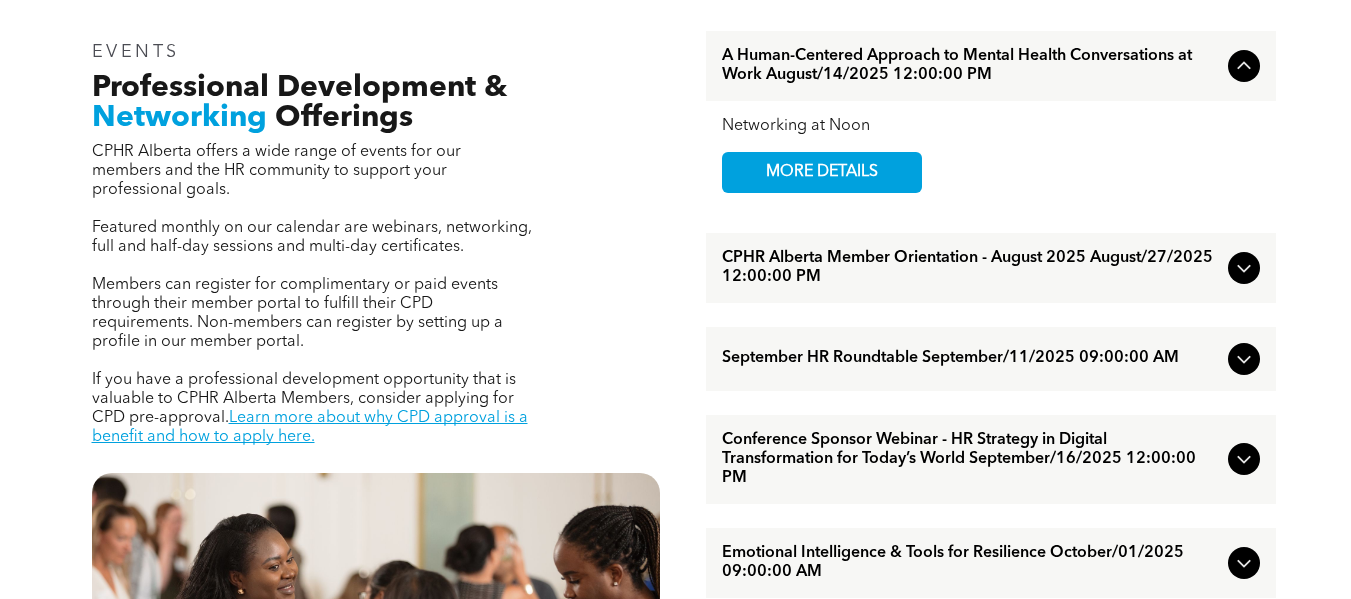 scroll, scrollTop: 700, scrollLeft: 0, axis: vertical 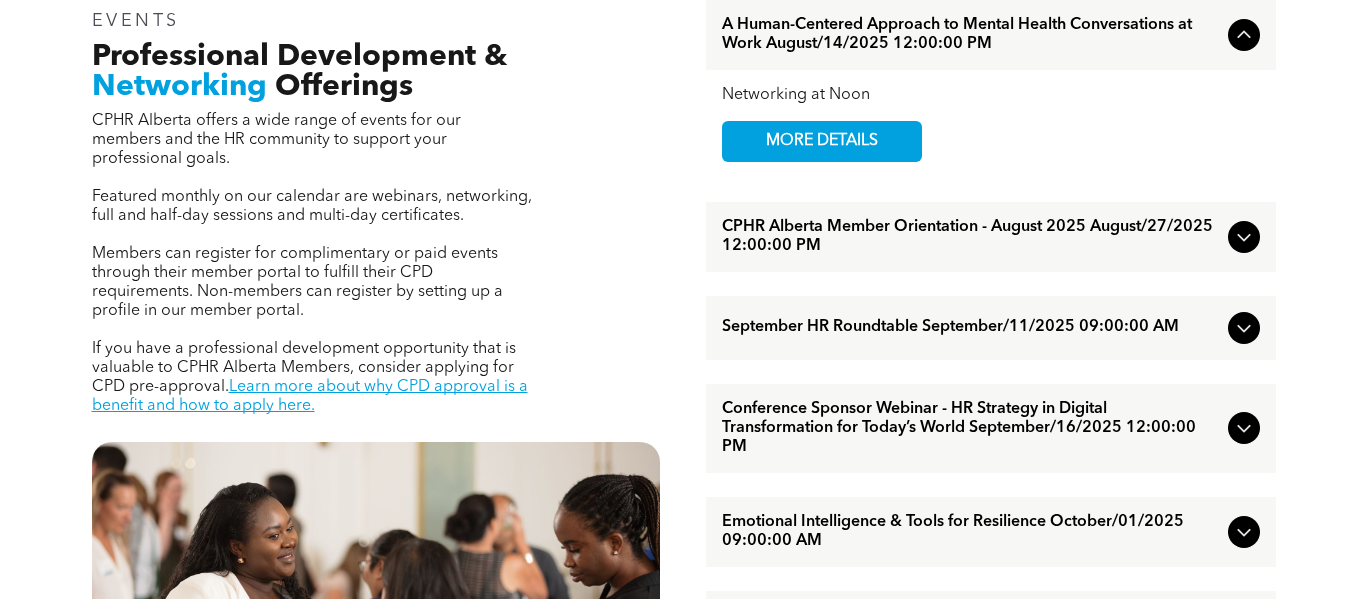 click 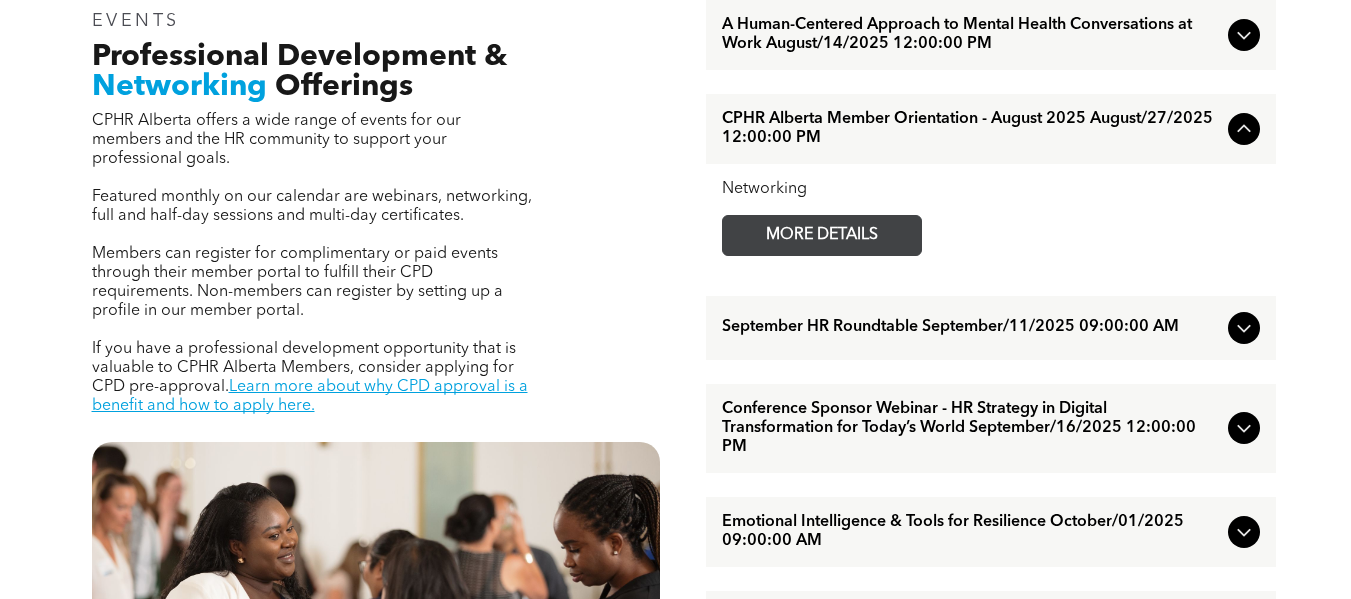 click on "MORE DETAILS" at bounding box center (822, 235) 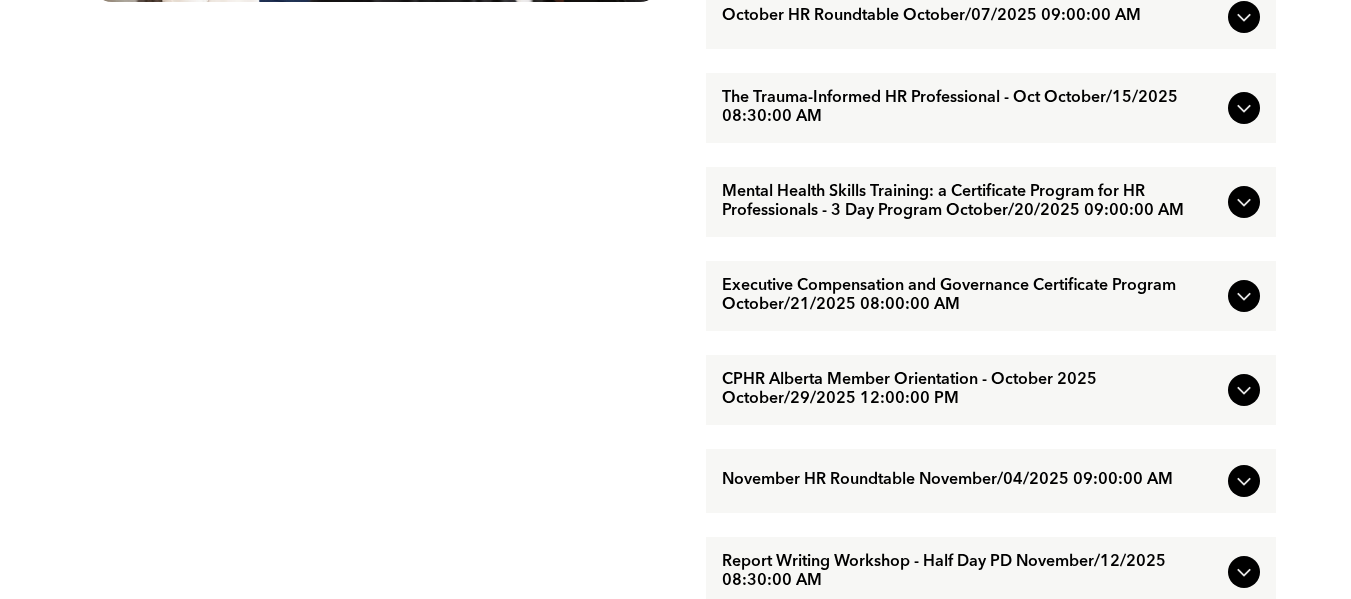 scroll, scrollTop: 1500, scrollLeft: 0, axis: vertical 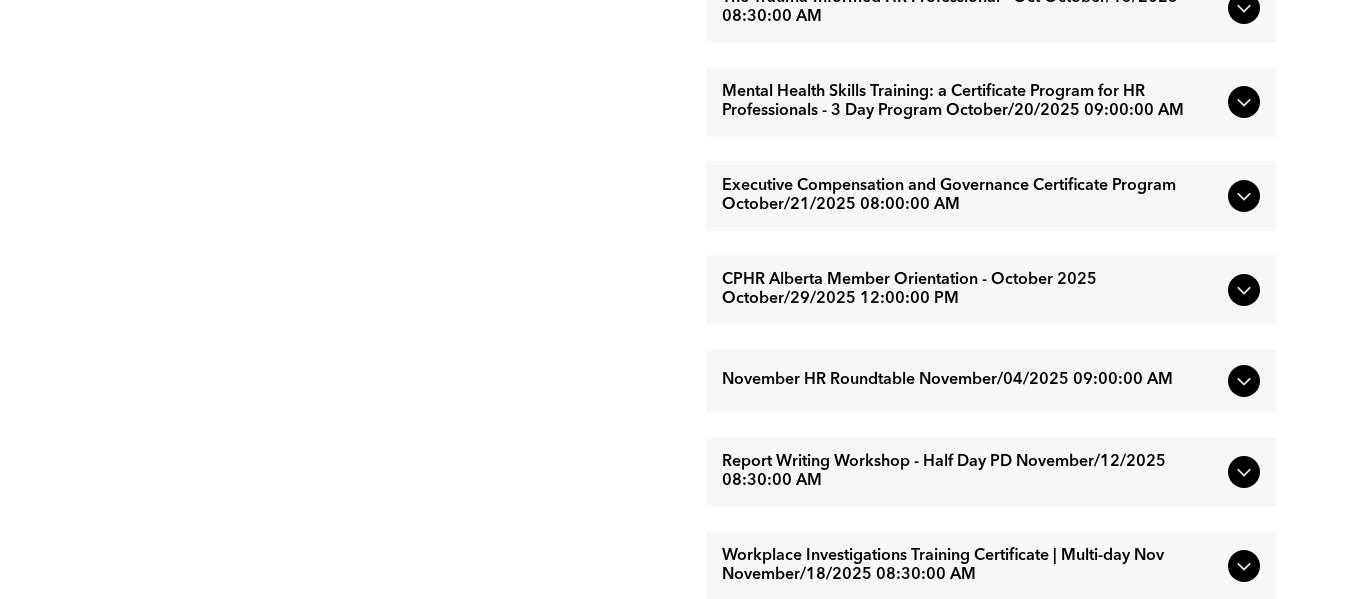 click 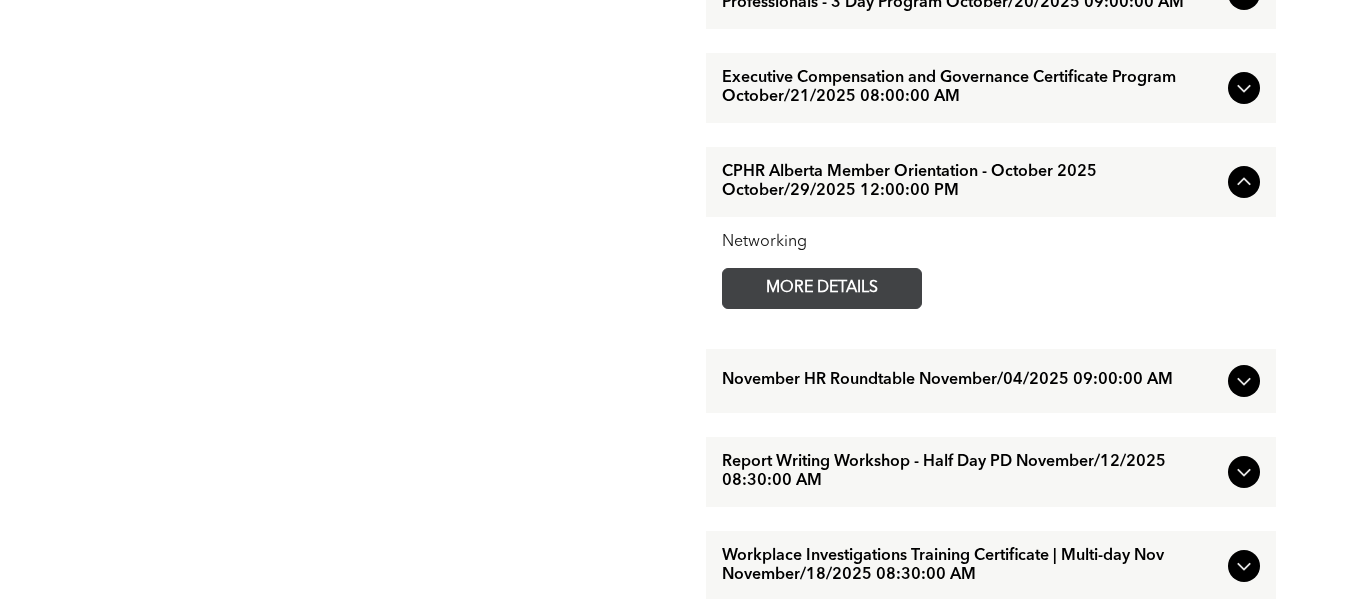 click on "MORE DETAILS" at bounding box center (822, 288) 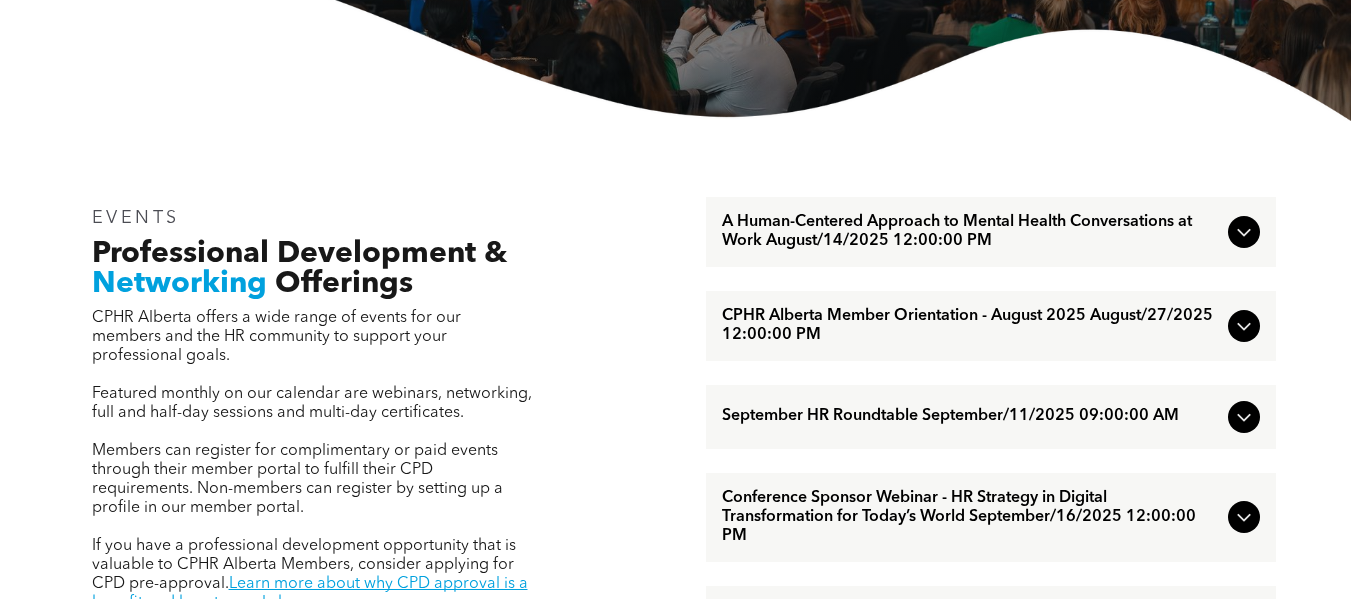 scroll, scrollTop: 600, scrollLeft: 0, axis: vertical 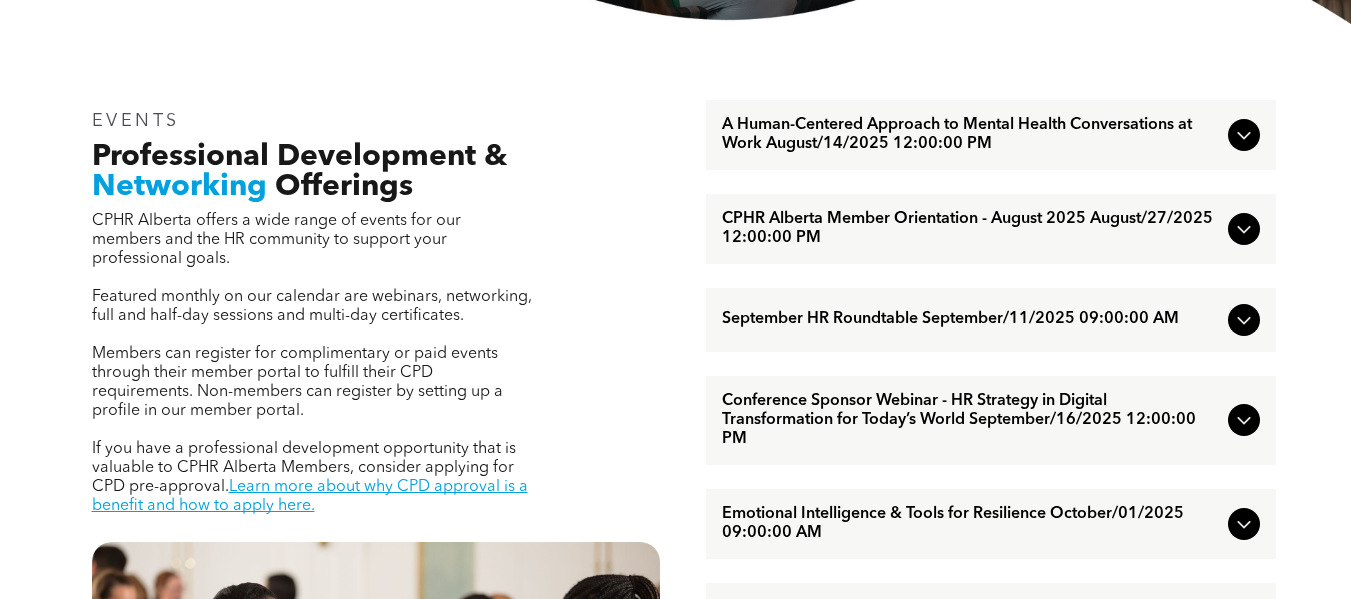click 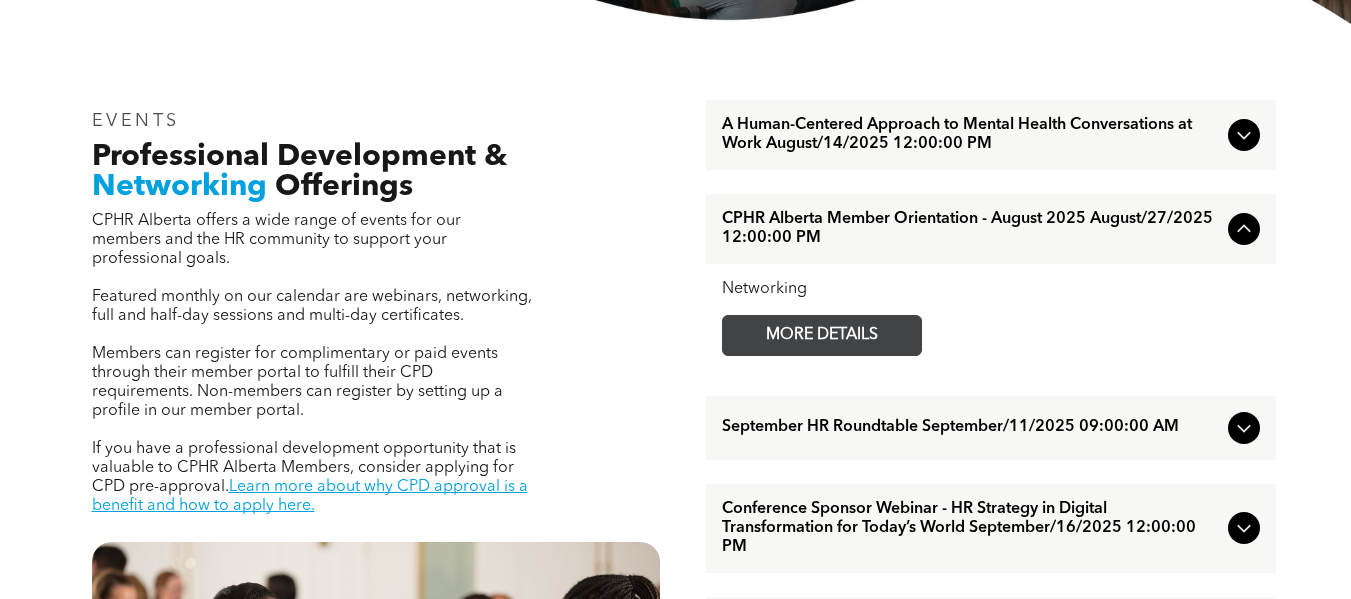 click on "MORE DETAILS" at bounding box center (822, 335) 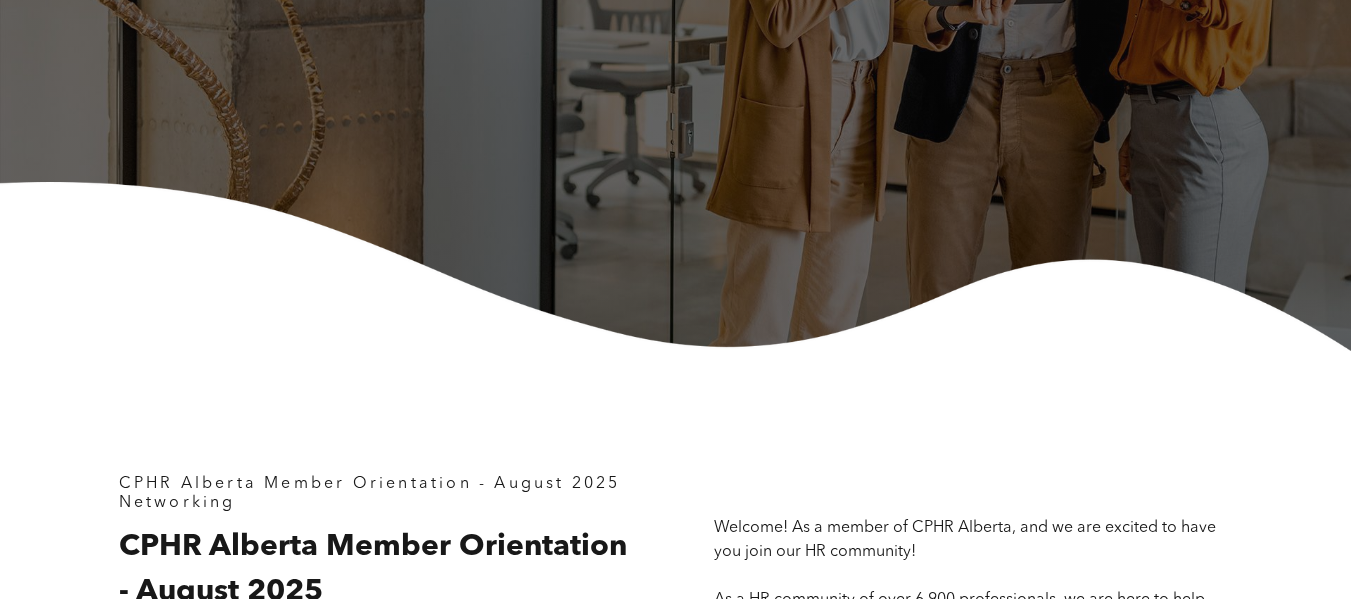 scroll, scrollTop: 400, scrollLeft: 0, axis: vertical 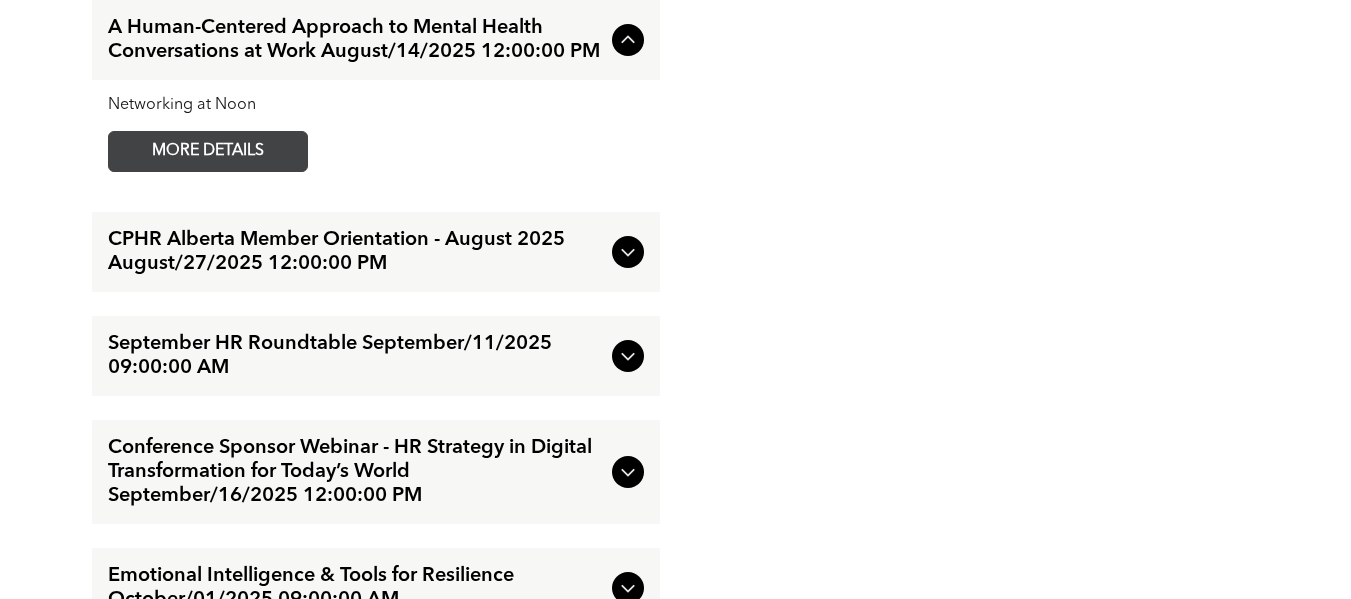 click on "MORE DETAILS" at bounding box center (208, 151) 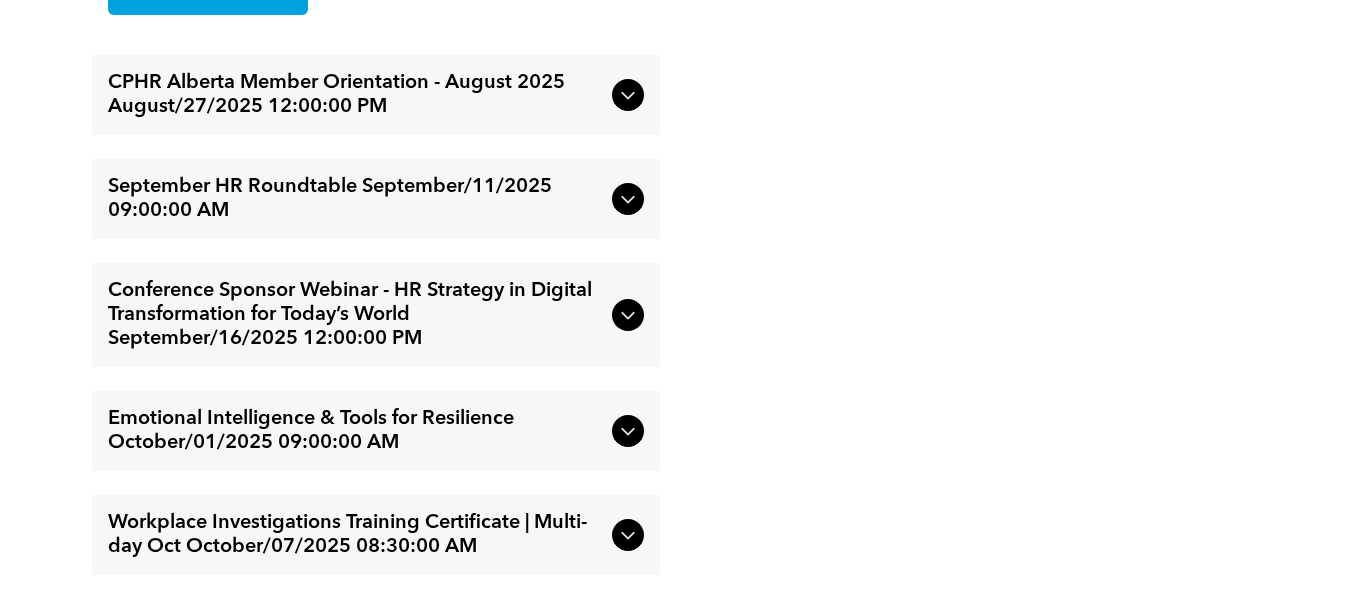 scroll, scrollTop: 1800, scrollLeft: 0, axis: vertical 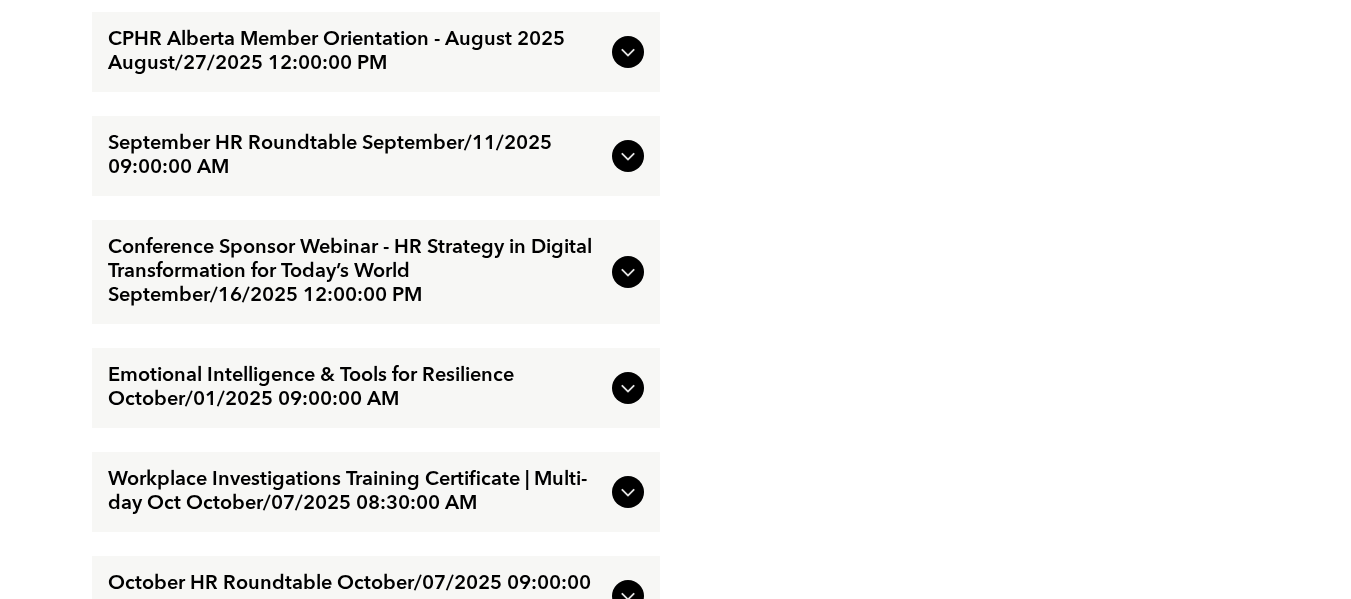 click at bounding box center (628, 156) 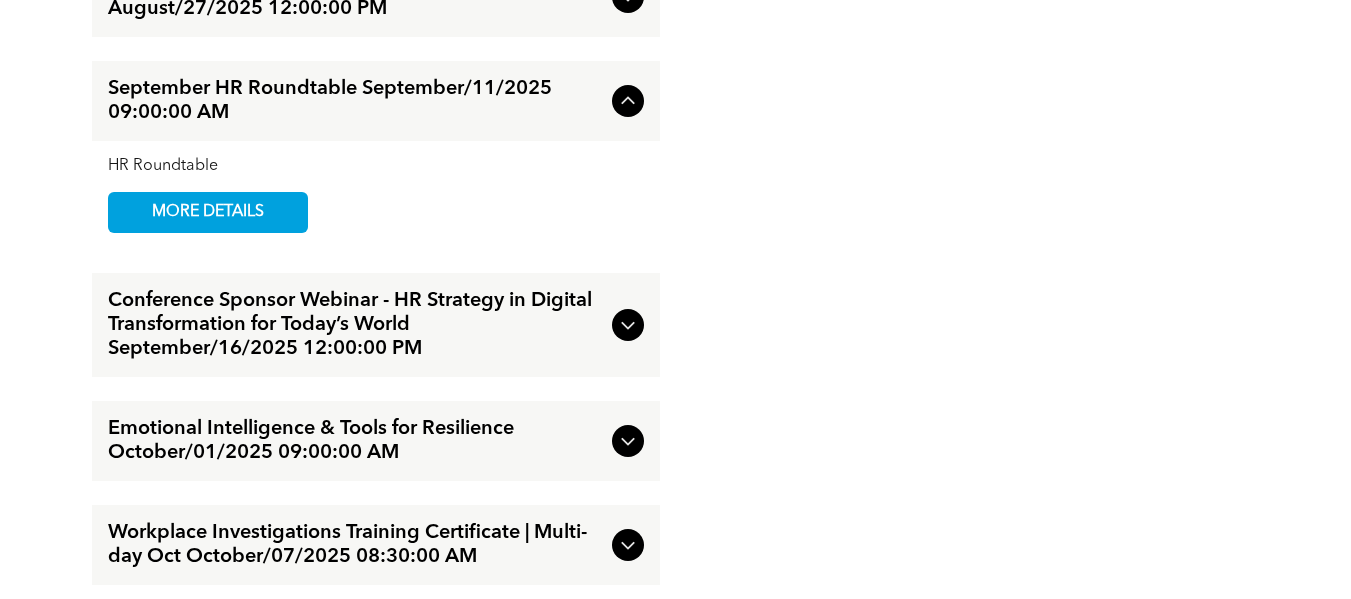 scroll, scrollTop: 1792, scrollLeft: 0, axis: vertical 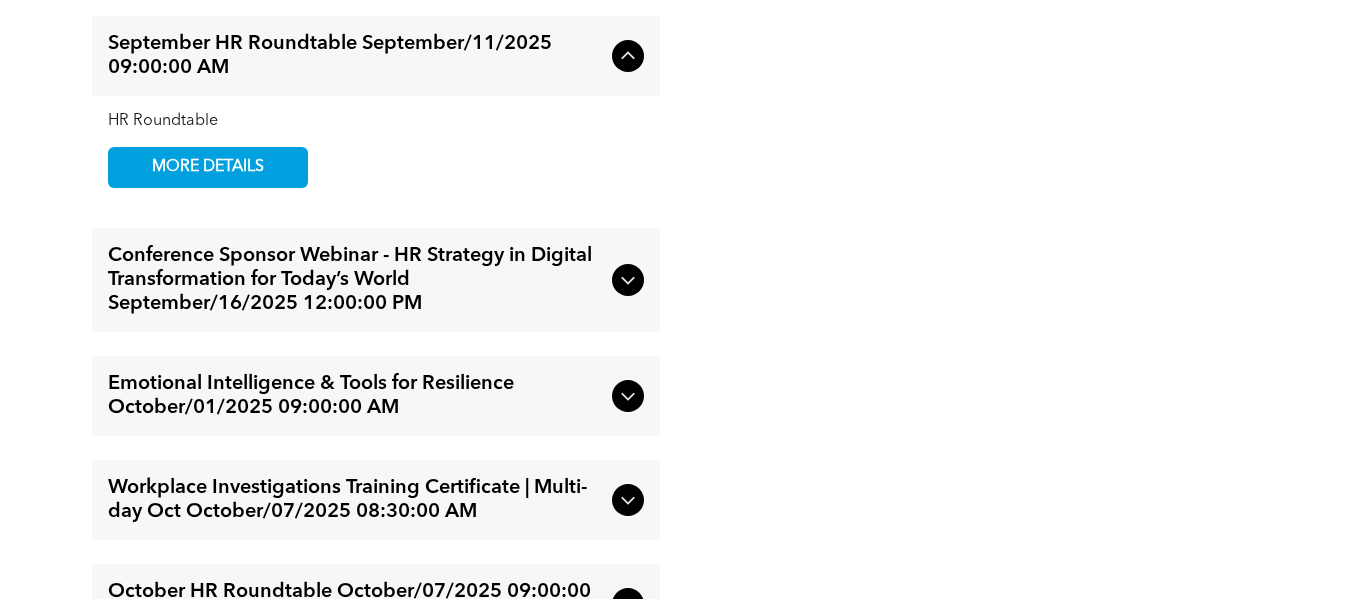 click 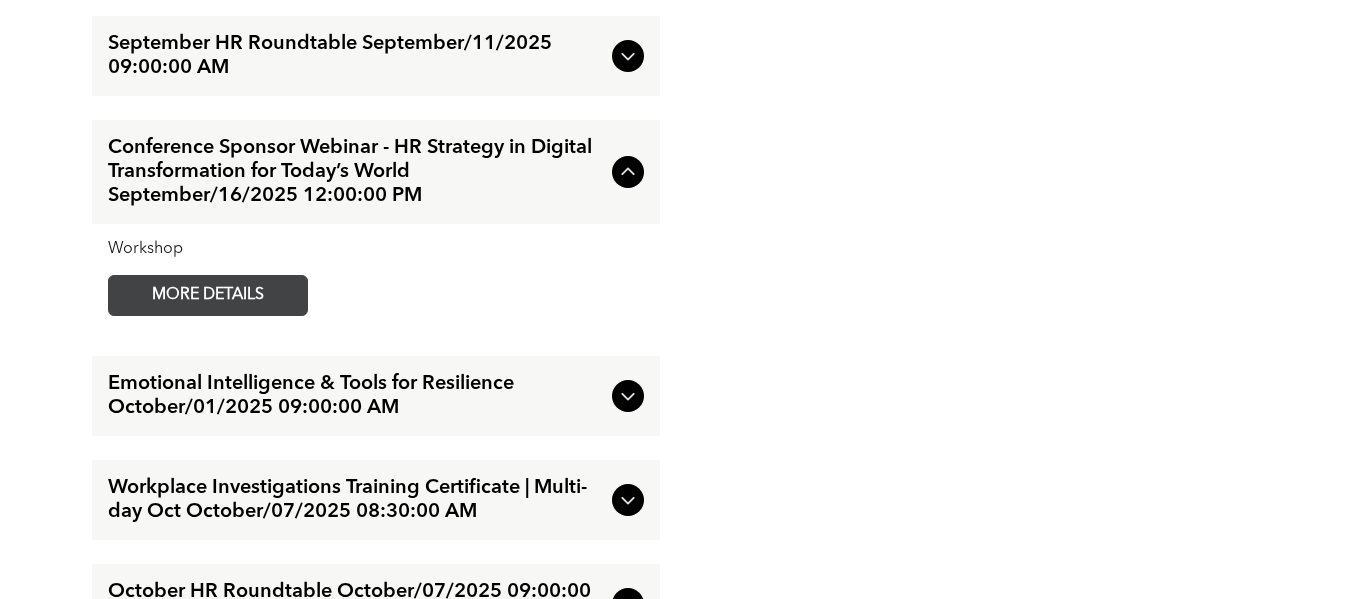 click on "MORE DETAILS" at bounding box center [208, 295] 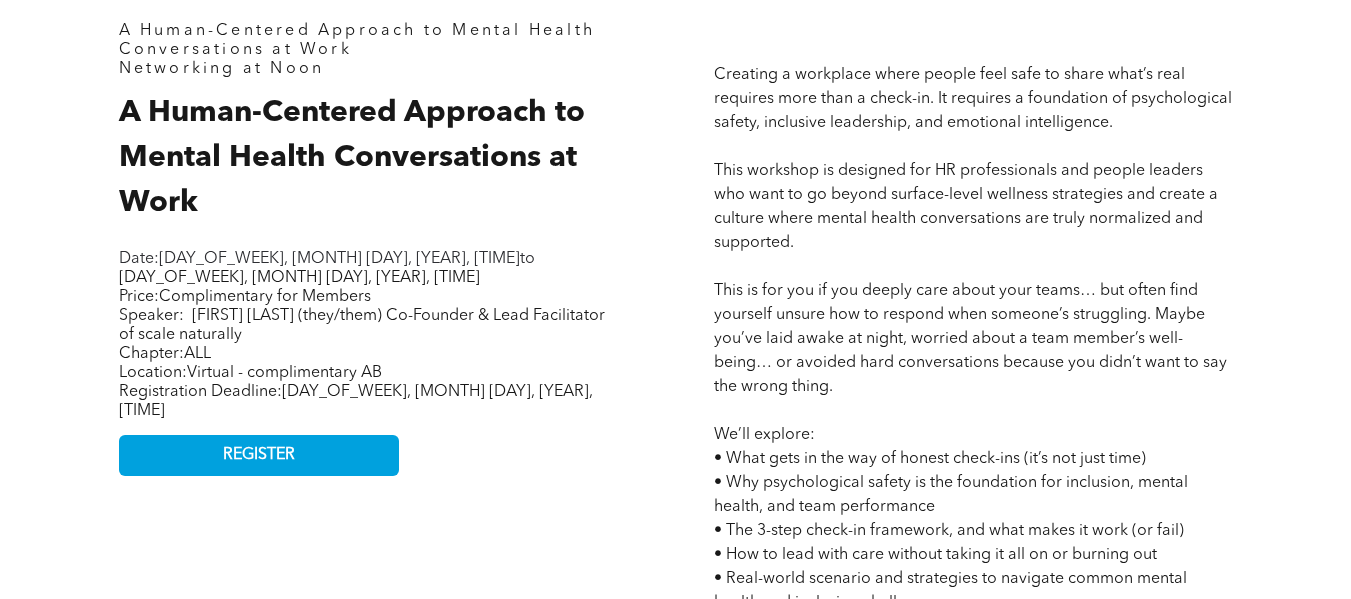 scroll, scrollTop: 900, scrollLeft: 0, axis: vertical 